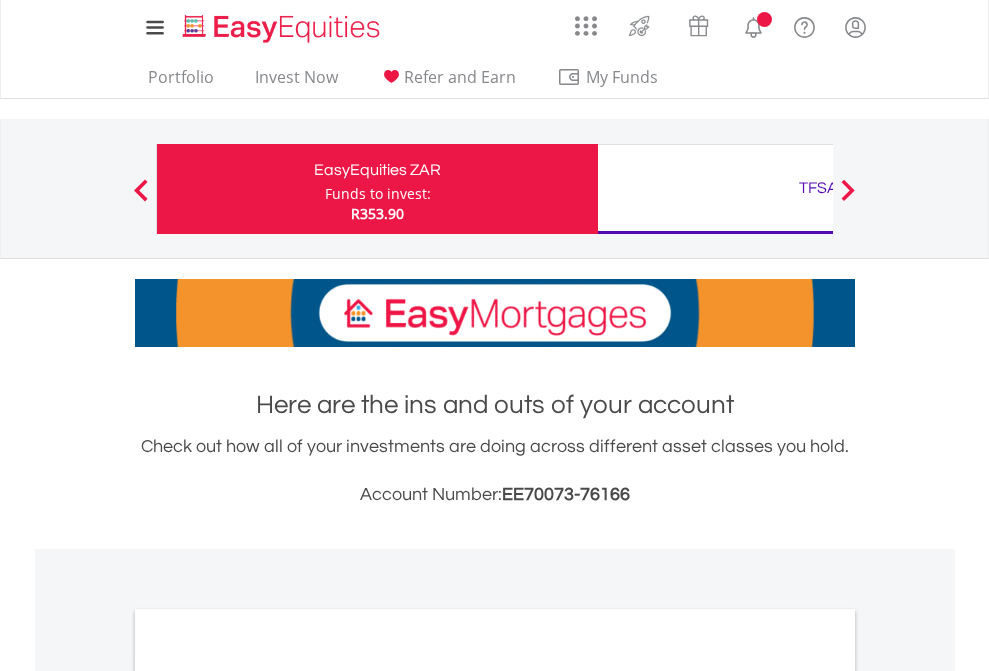 scroll, scrollTop: 0, scrollLeft: 0, axis: both 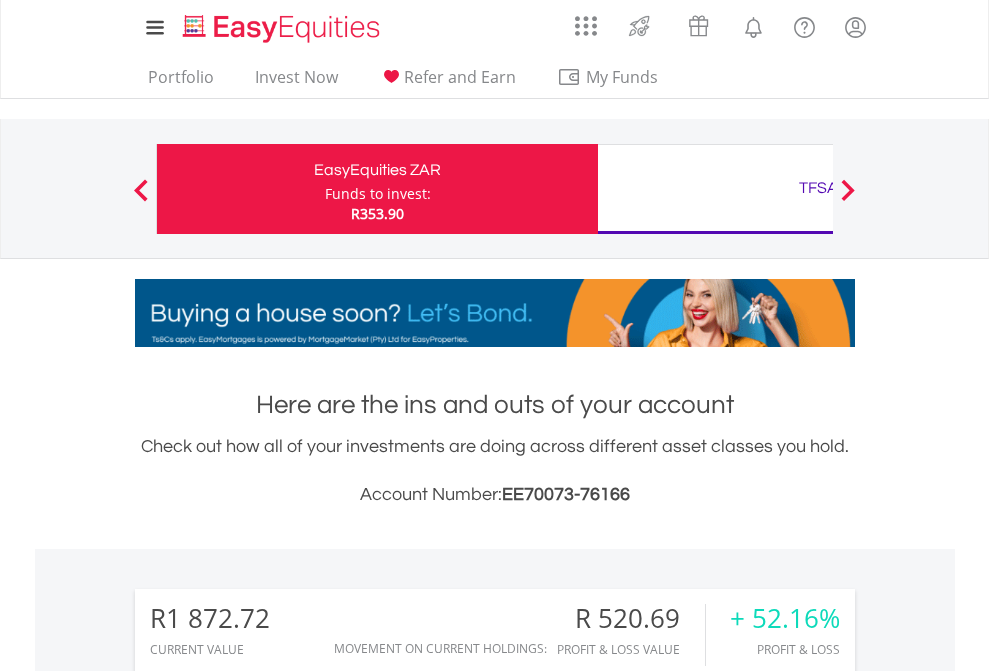 click on "Funds to invest:" at bounding box center (378, 194) 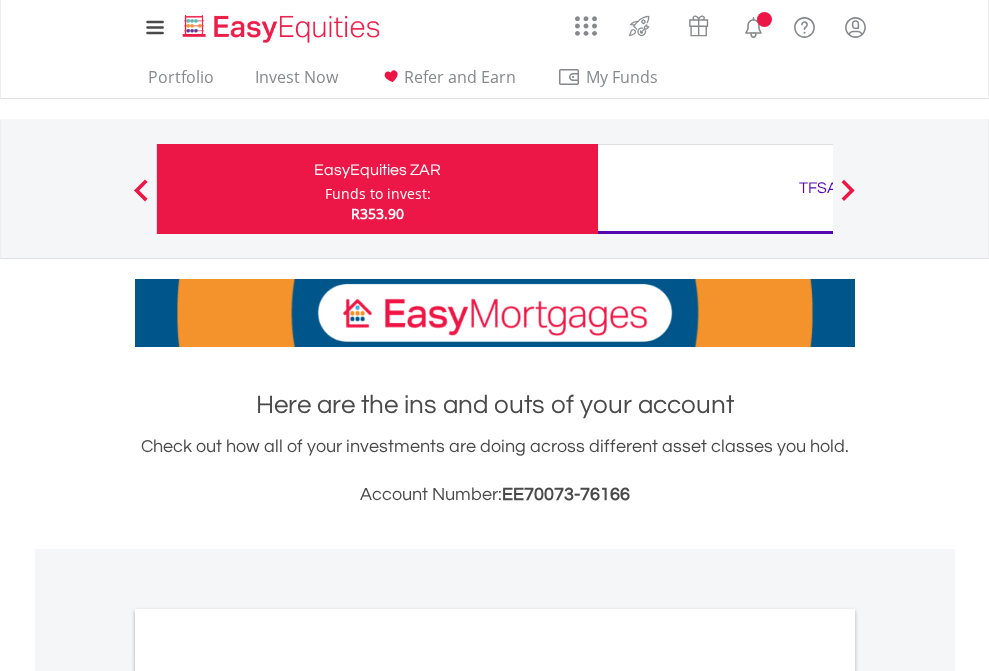 scroll, scrollTop: 0, scrollLeft: 0, axis: both 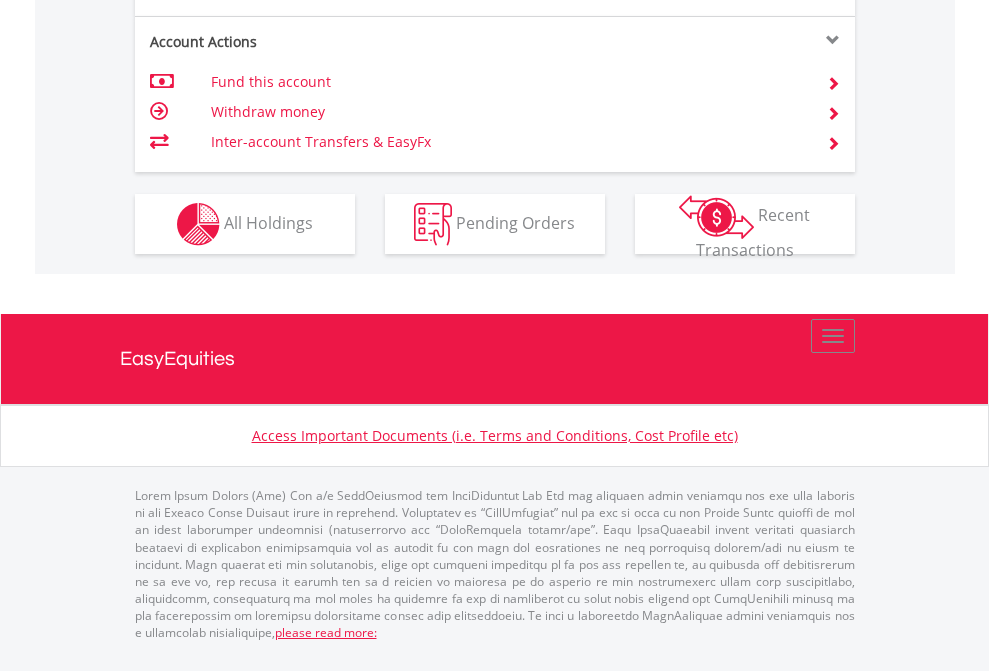 click on "Investment types" at bounding box center (706, -337) 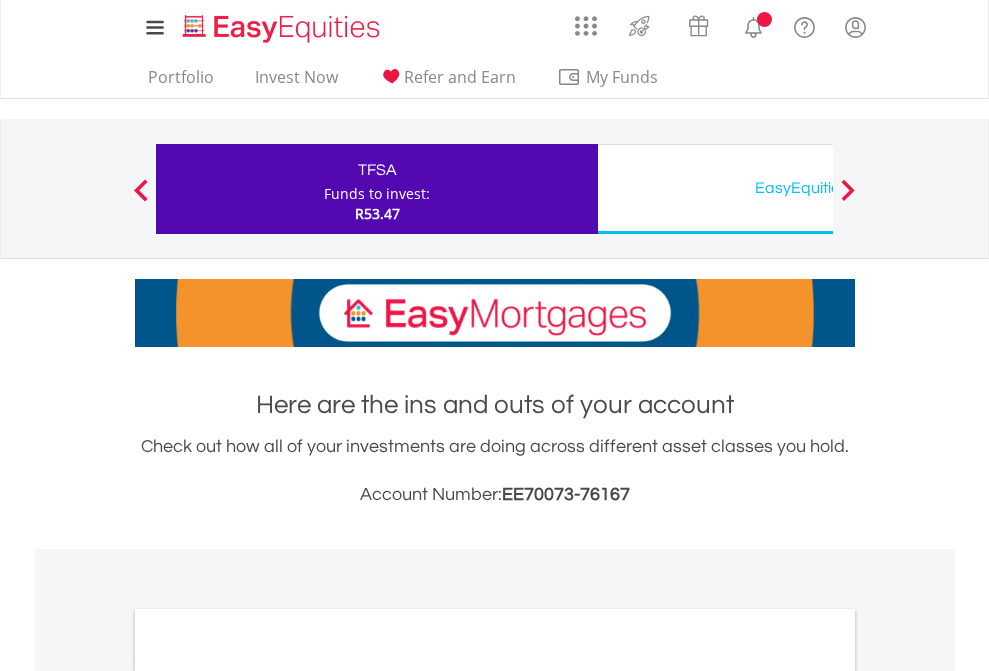 scroll, scrollTop: 0, scrollLeft: 0, axis: both 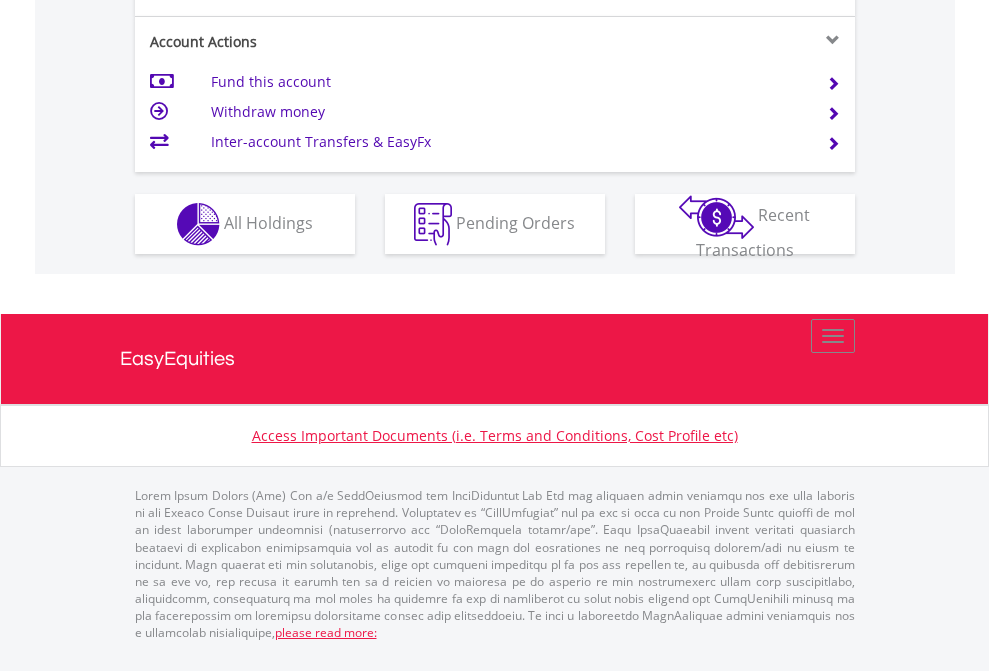 click on "Investment types" at bounding box center (706, -337) 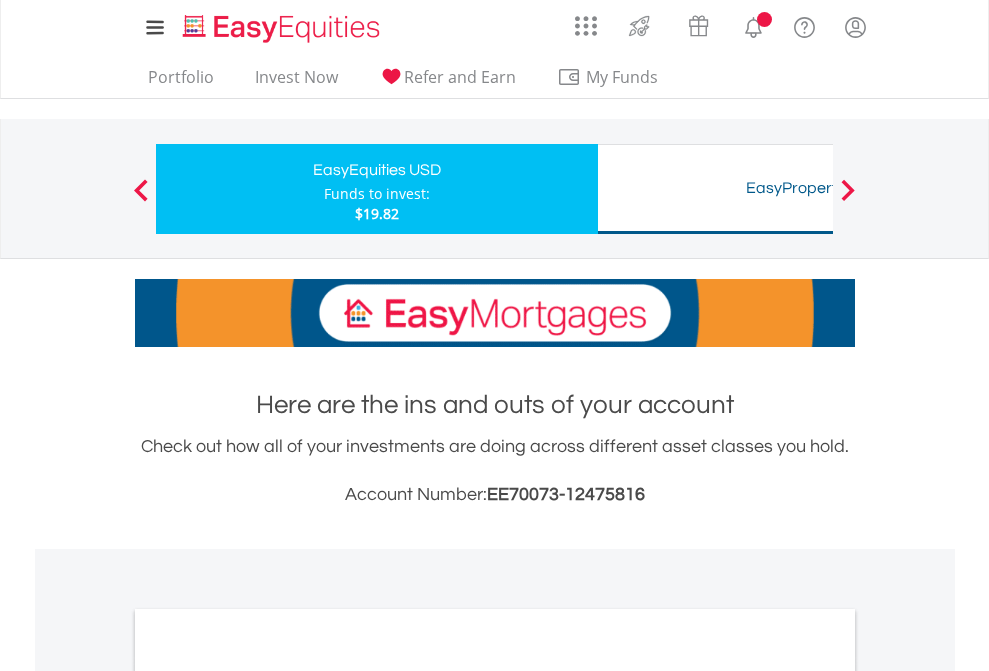 scroll, scrollTop: 0, scrollLeft: 0, axis: both 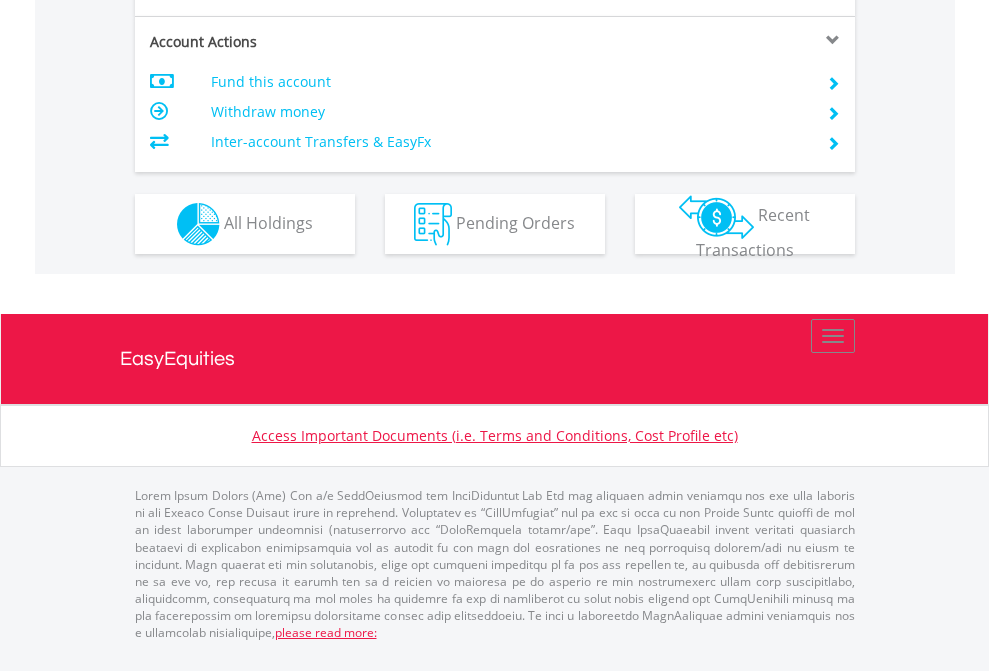 click on "Investment types" at bounding box center [706, -337] 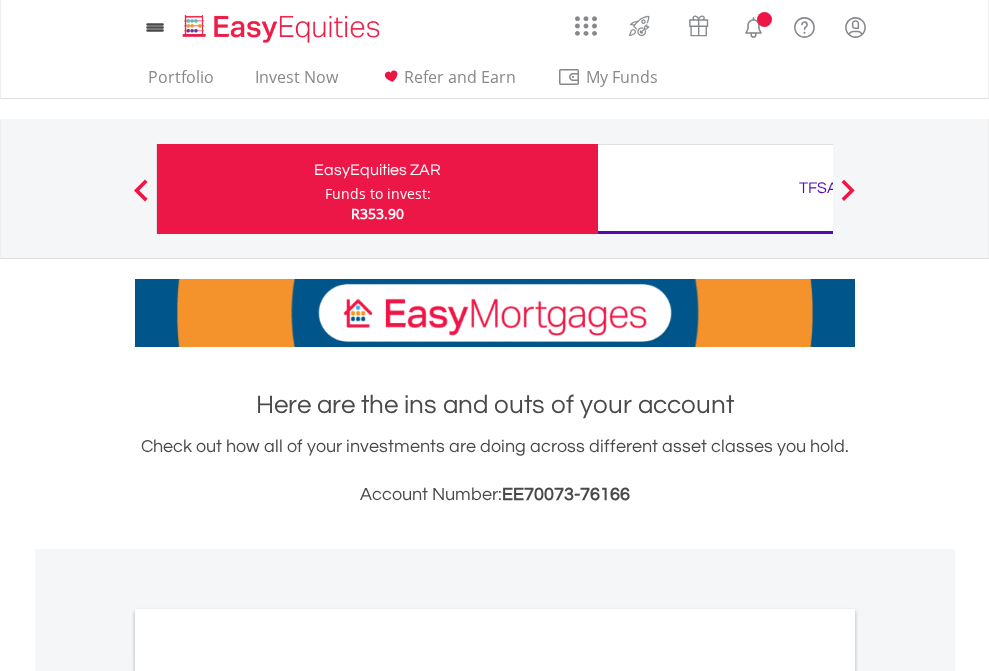 scroll, scrollTop: 0, scrollLeft: 0, axis: both 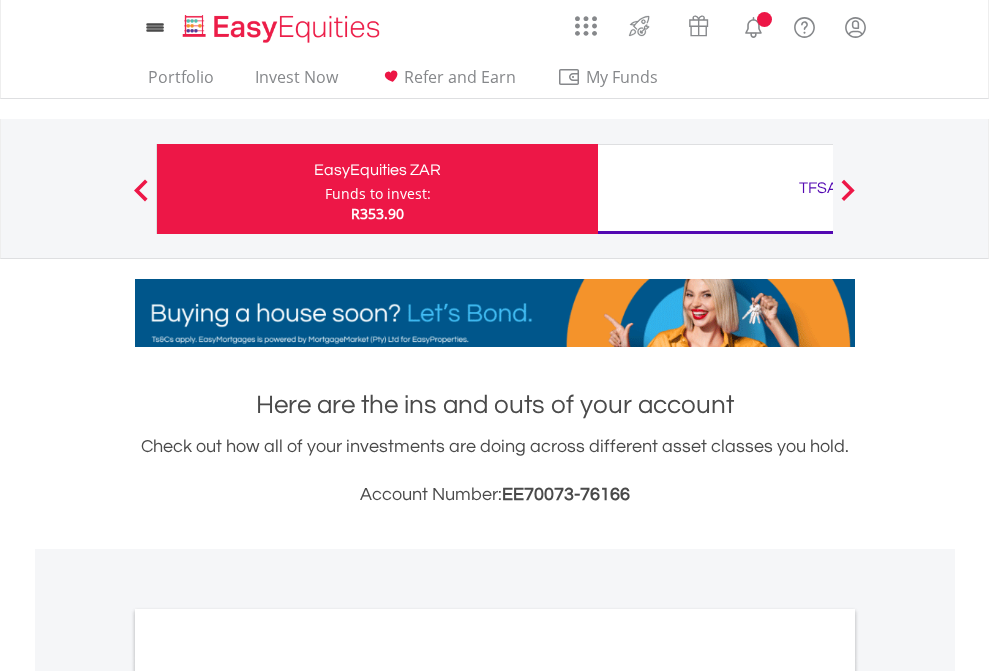click on "All Holdings" at bounding box center [268, 1096] 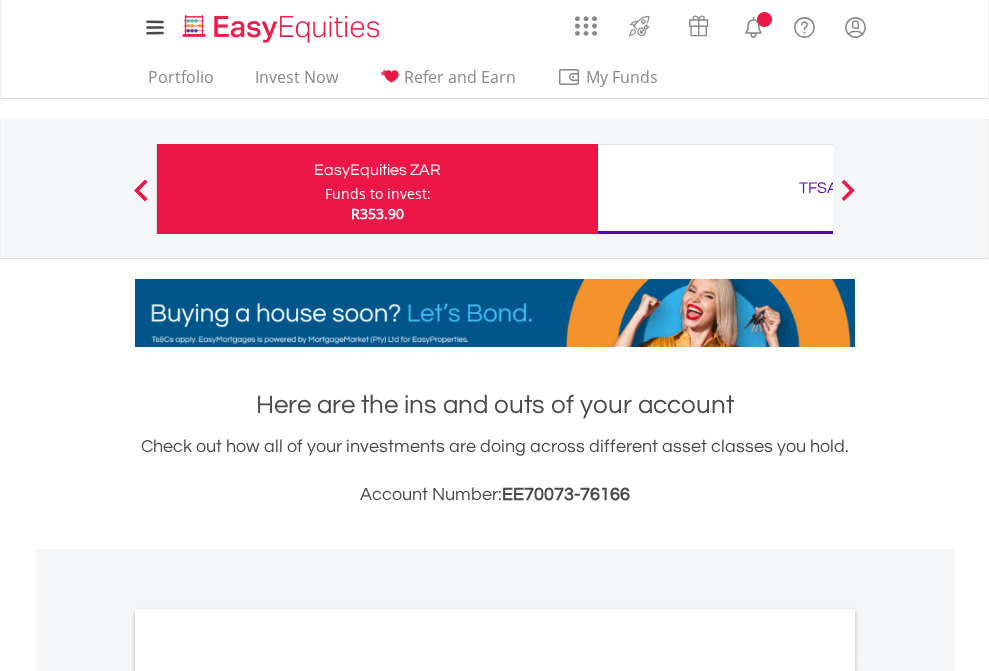 scroll, scrollTop: 1202, scrollLeft: 0, axis: vertical 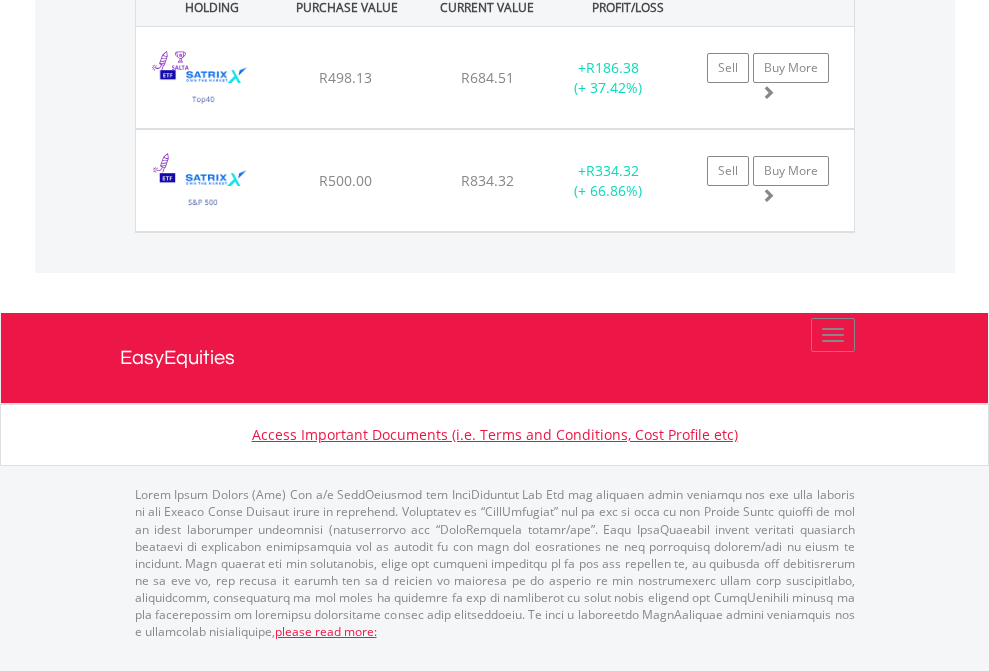 click on "TFSA" at bounding box center [818, -1442] 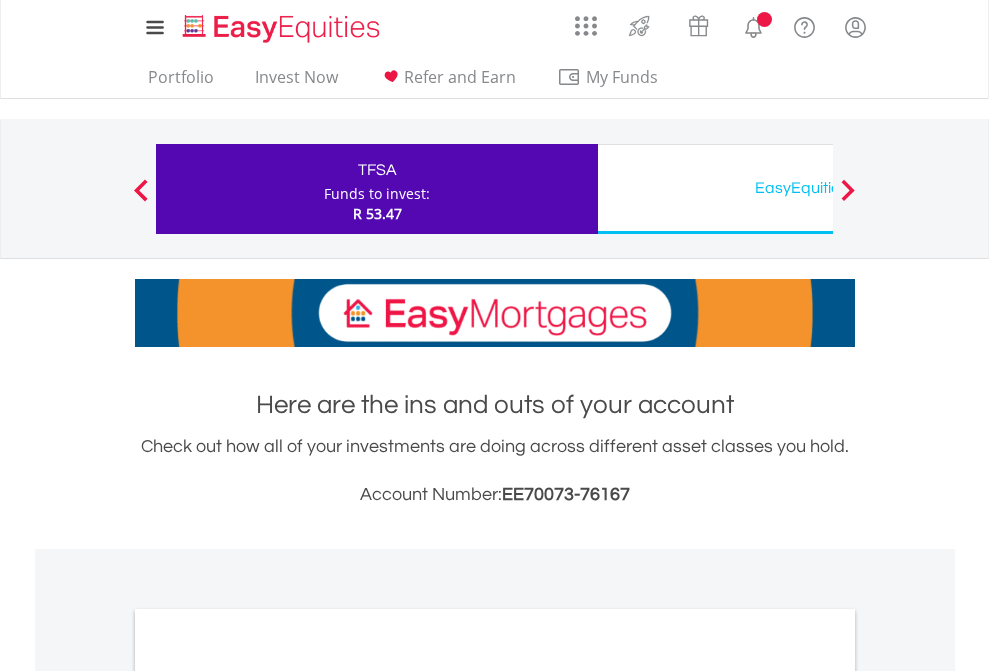 scroll, scrollTop: 0, scrollLeft: 0, axis: both 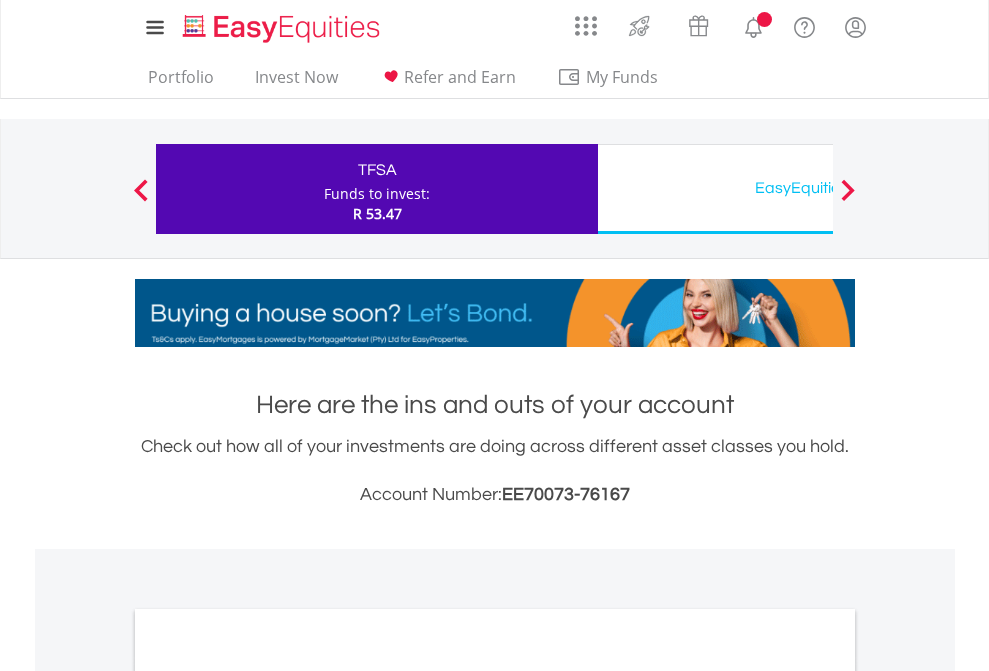 click on "All Holdings" at bounding box center [268, 1096] 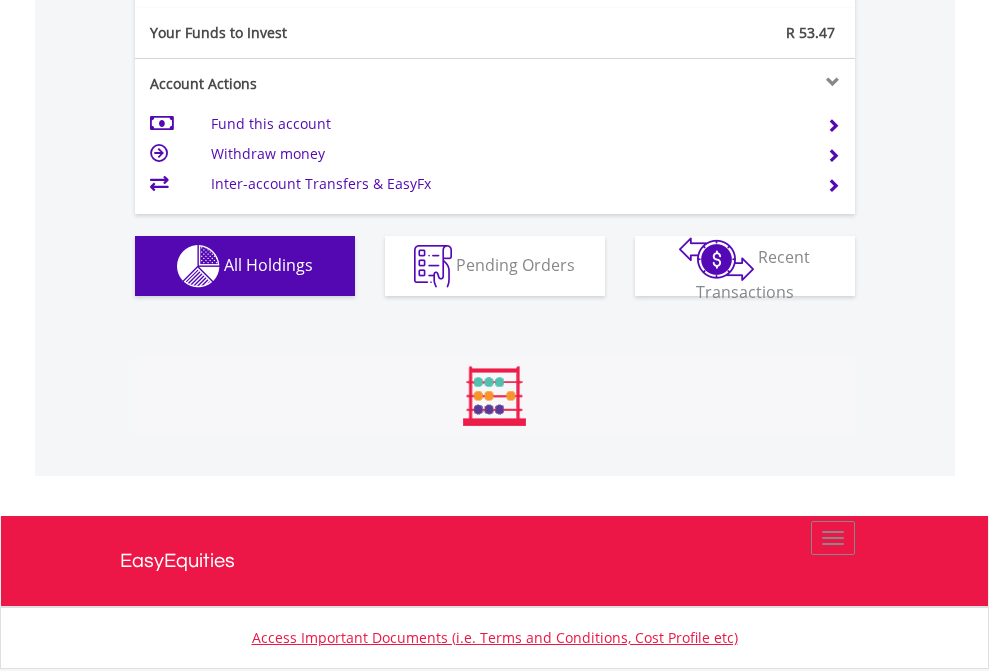 scroll, scrollTop: 999808, scrollLeft: 999687, axis: both 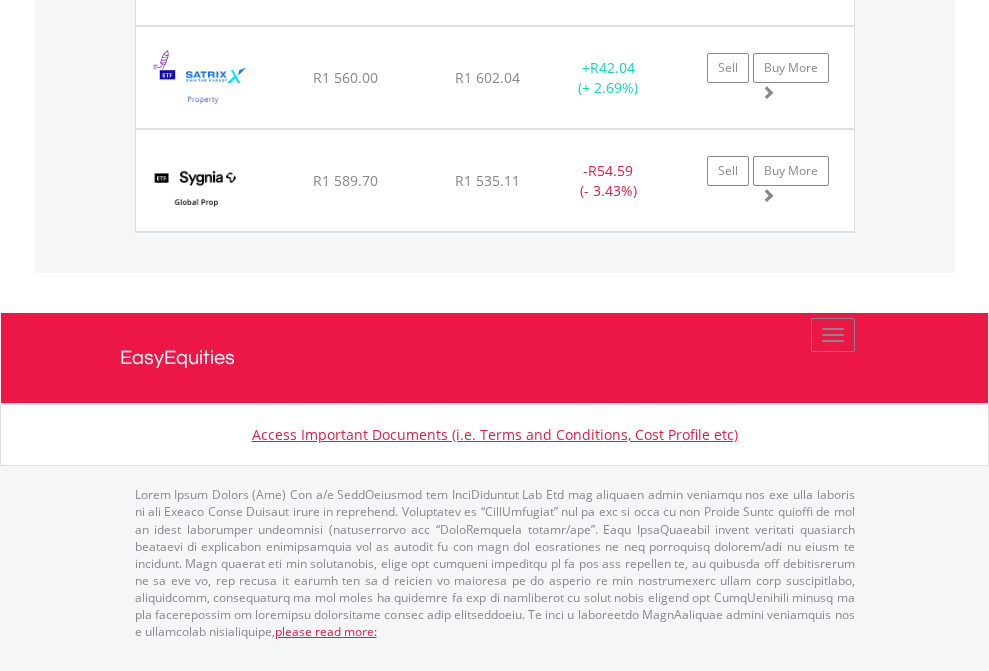 click on "EasyEquities USD" at bounding box center [818, -1648] 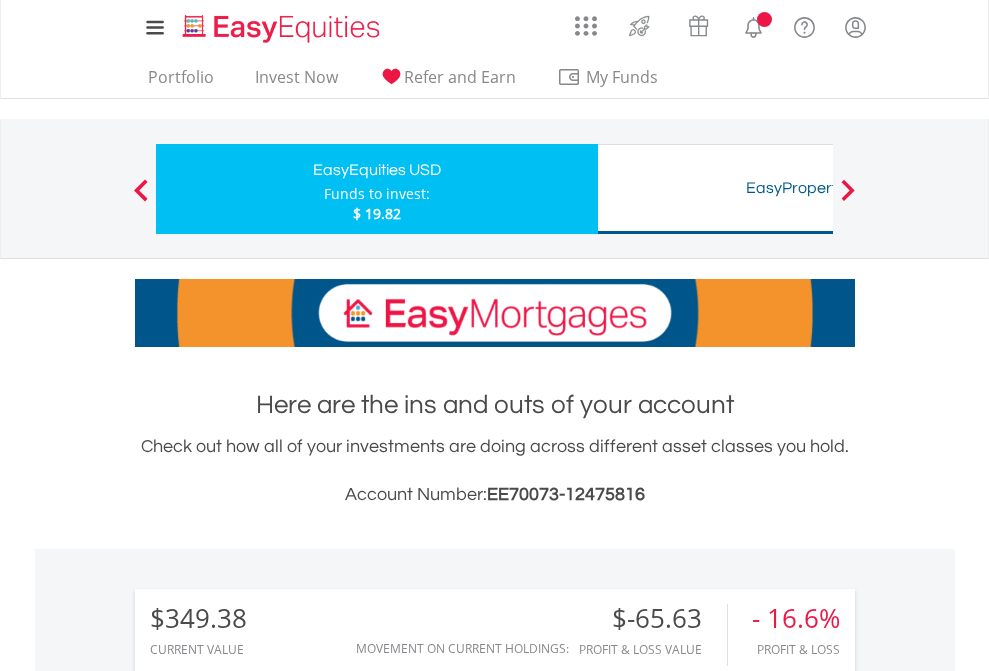 scroll, scrollTop: 0, scrollLeft: 0, axis: both 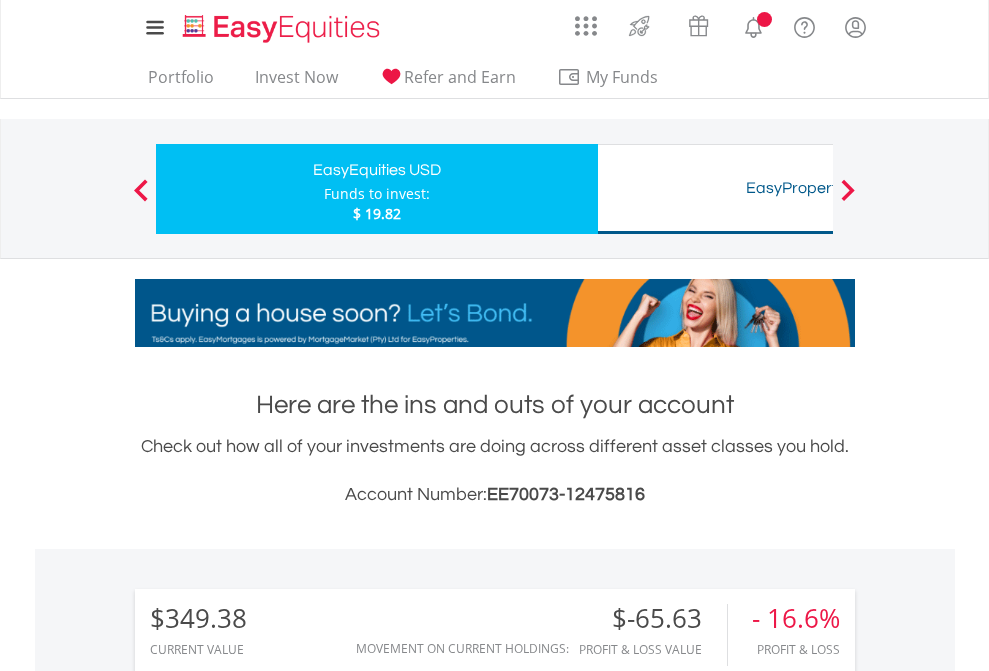 click on "All Holdings" at bounding box center (268, 1466) 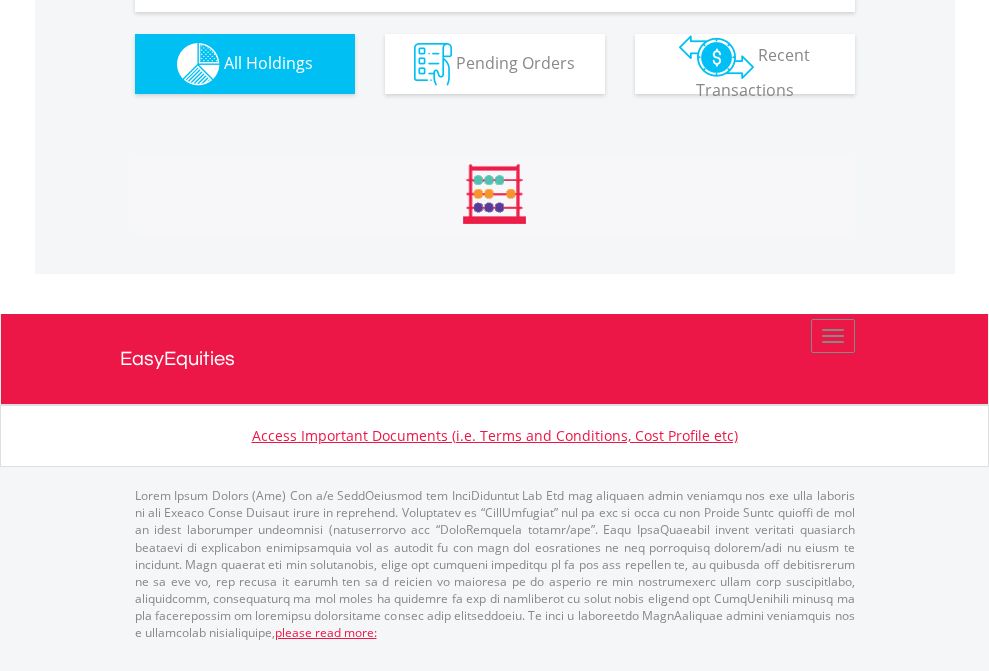 scroll, scrollTop: 2224, scrollLeft: 0, axis: vertical 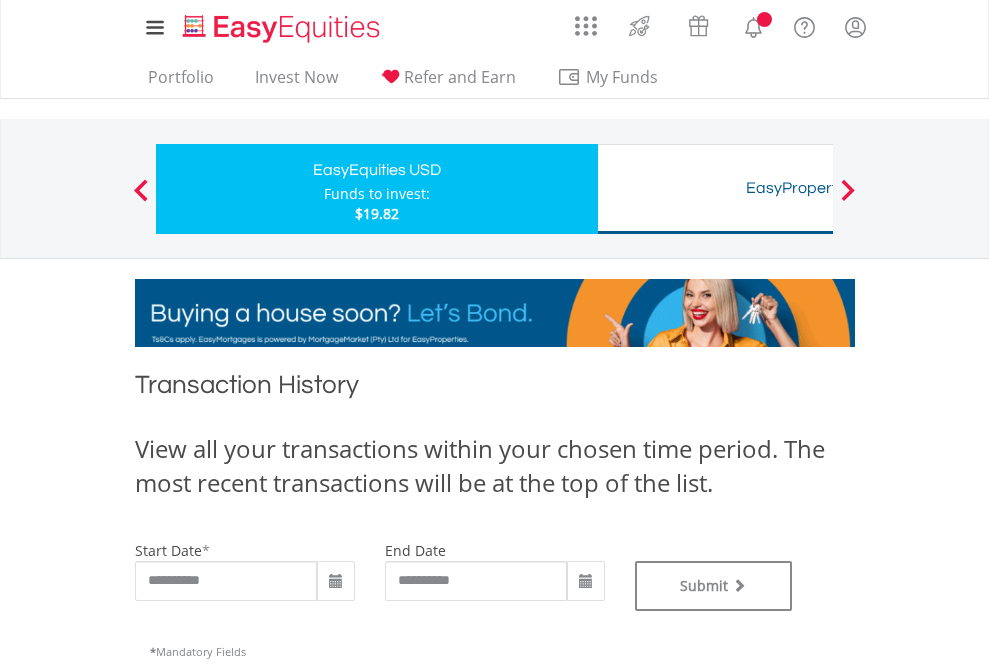 type on "**********" 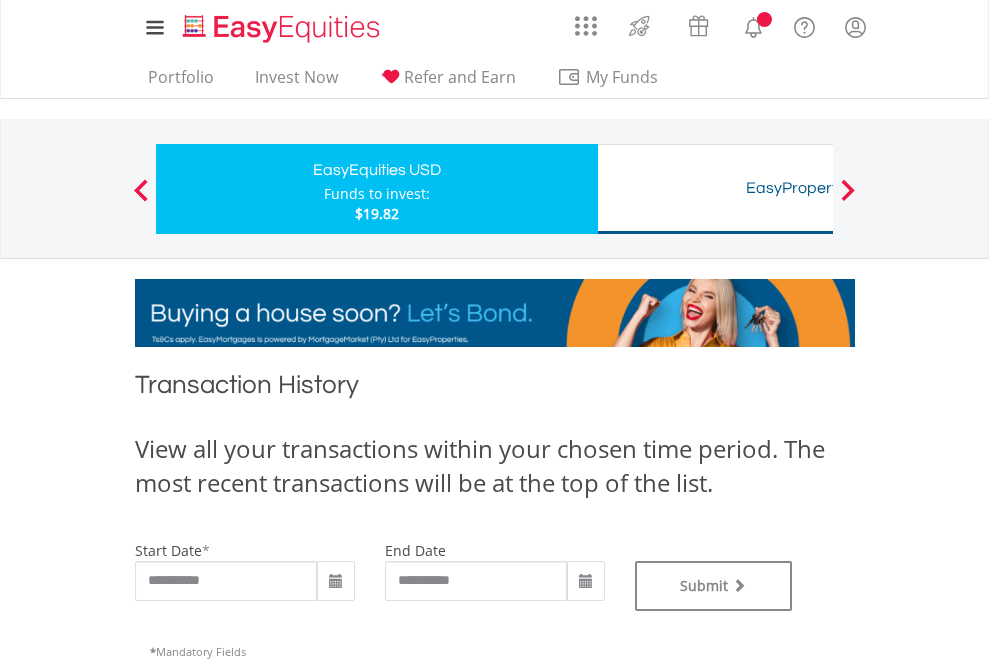 type on "**********" 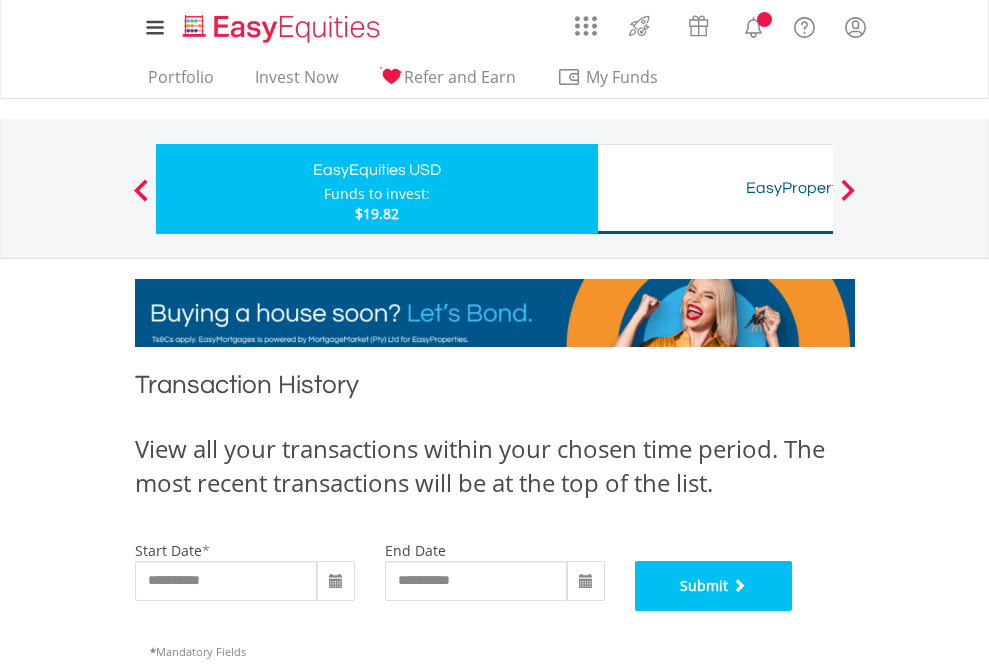 click on "Submit" at bounding box center [714, 586] 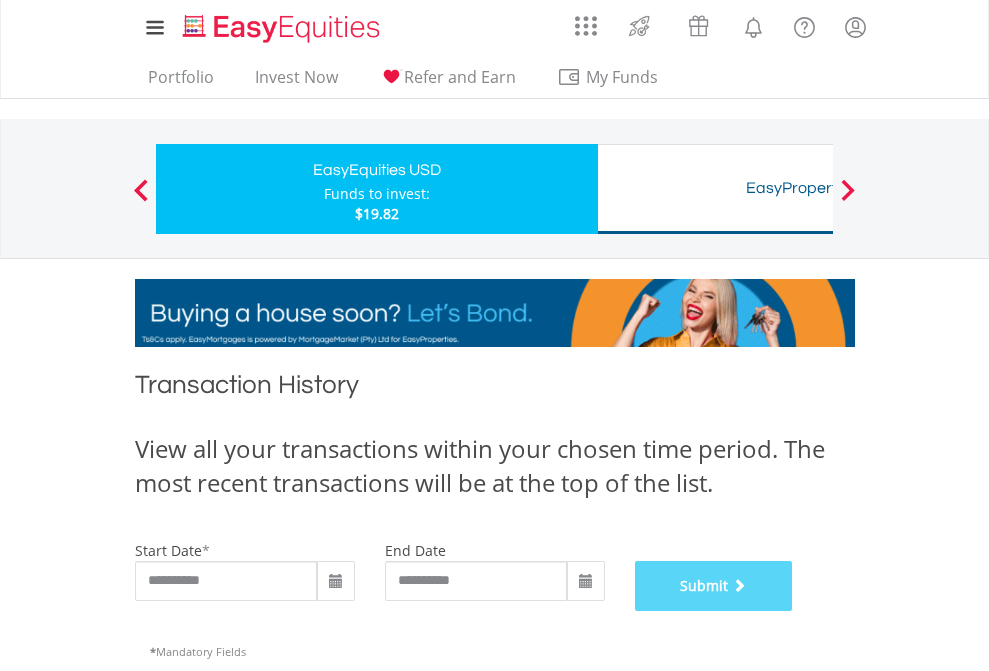scroll, scrollTop: 811, scrollLeft: 0, axis: vertical 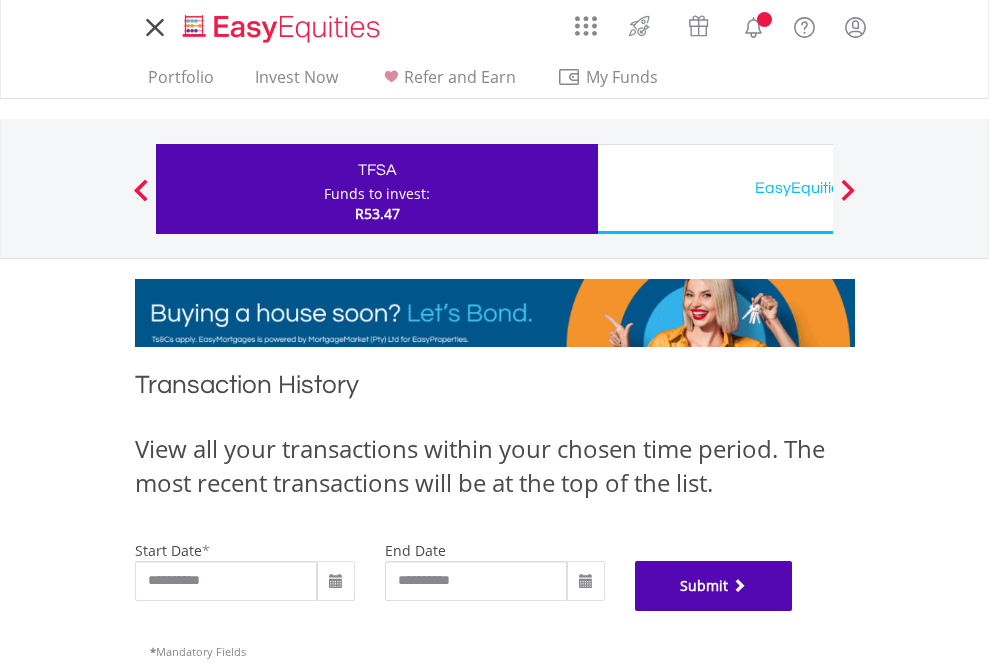 click on "Submit" at bounding box center (714, 586) 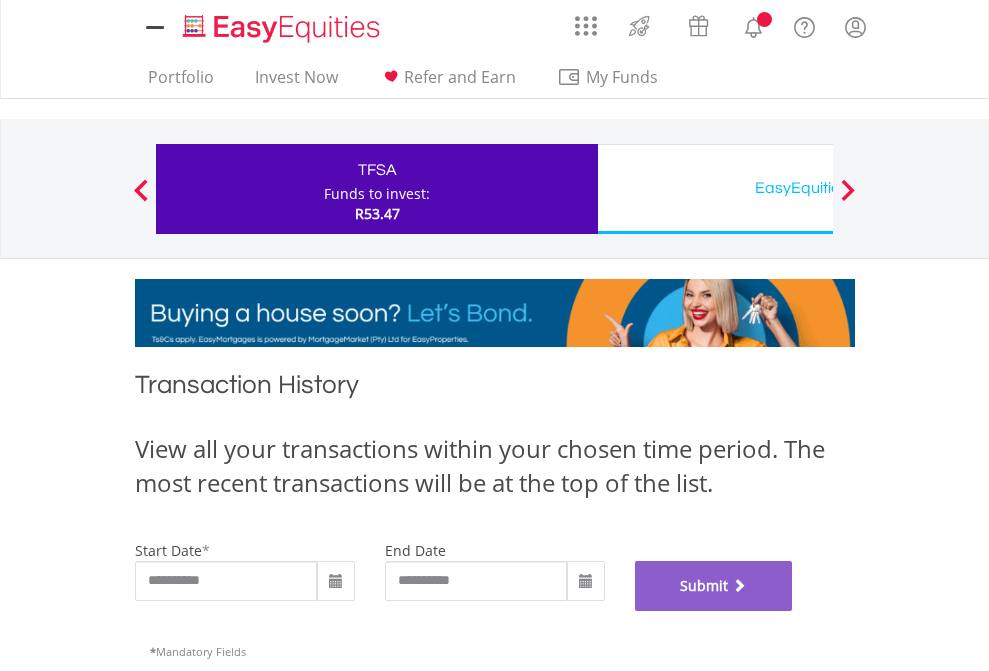scroll, scrollTop: 811, scrollLeft: 0, axis: vertical 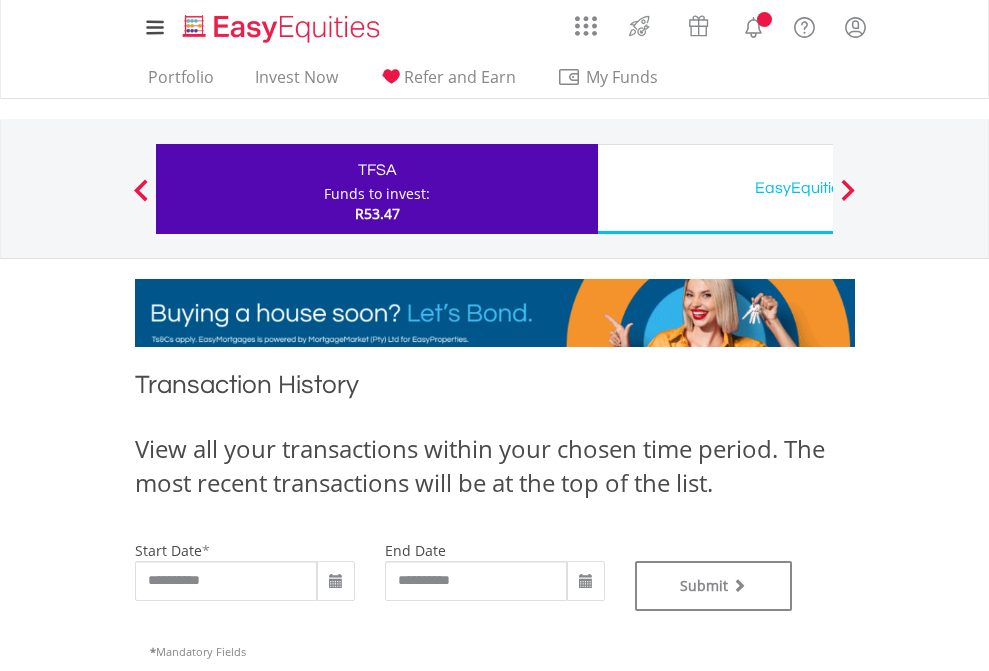 click on "EasyEquities USD" at bounding box center (818, 188) 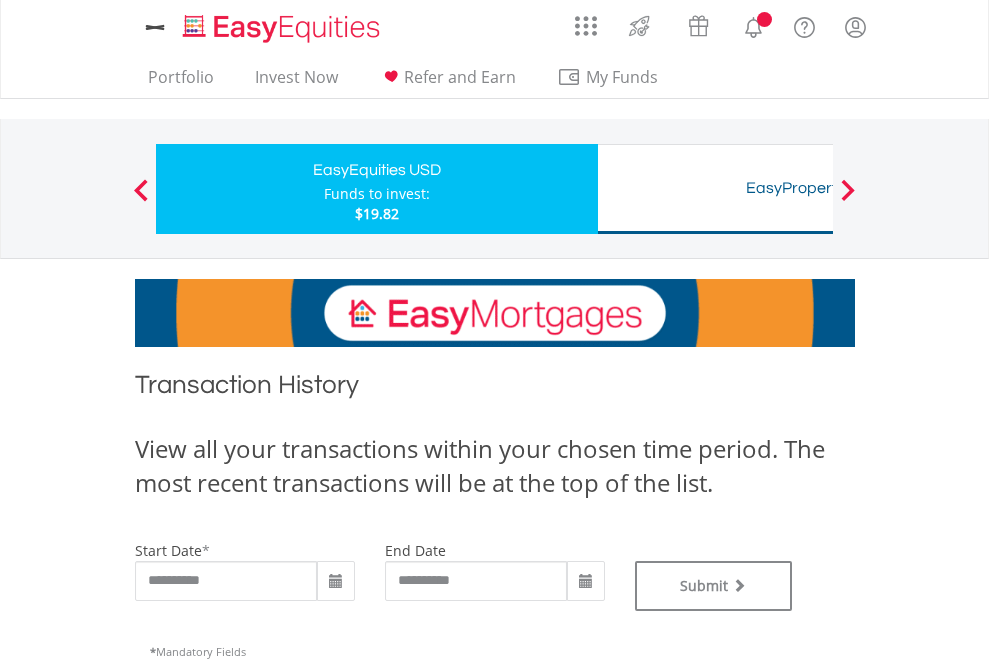 scroll, scrollTop: 0, scrollLeft: 0, axis: both 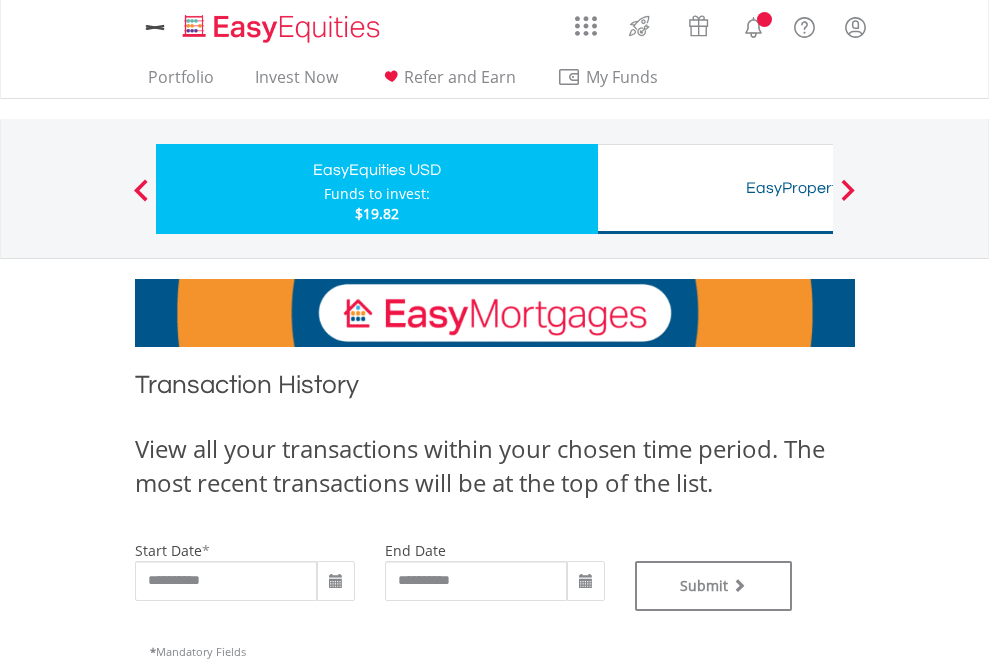 type on "**********" 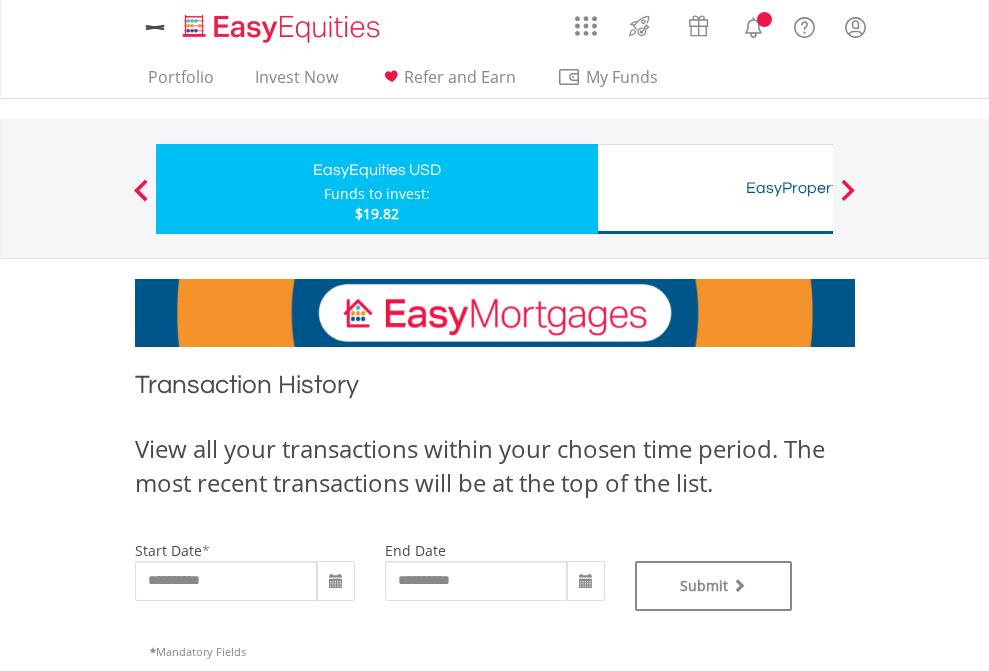 type on "**********" 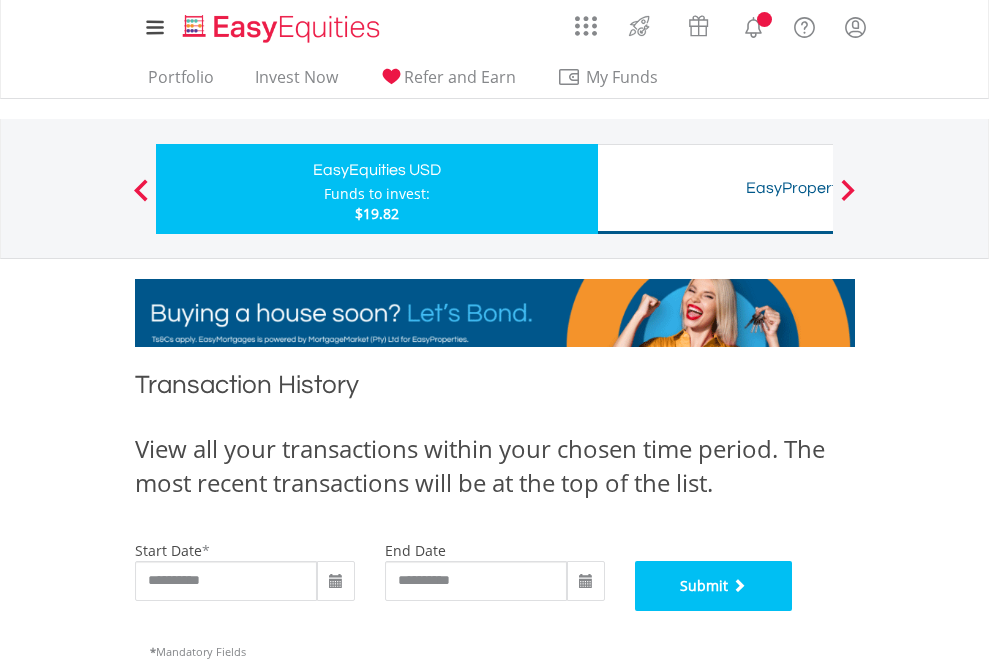 click on "Submit" at bounding box center [714, 586] 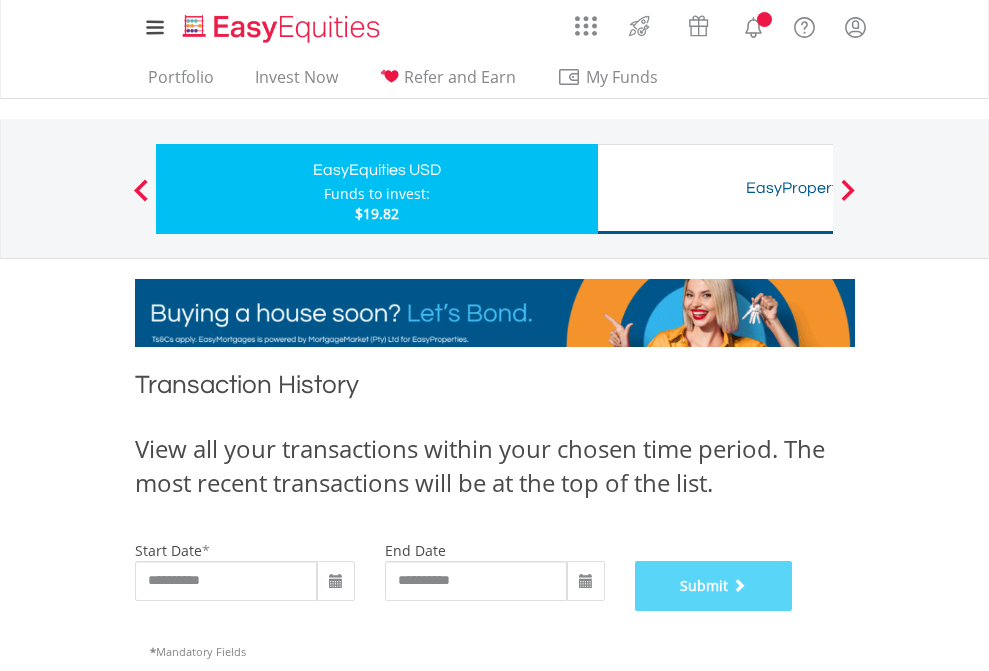 scroll, scrollTop: 811, scrollLeft: 0, axis: vertical 